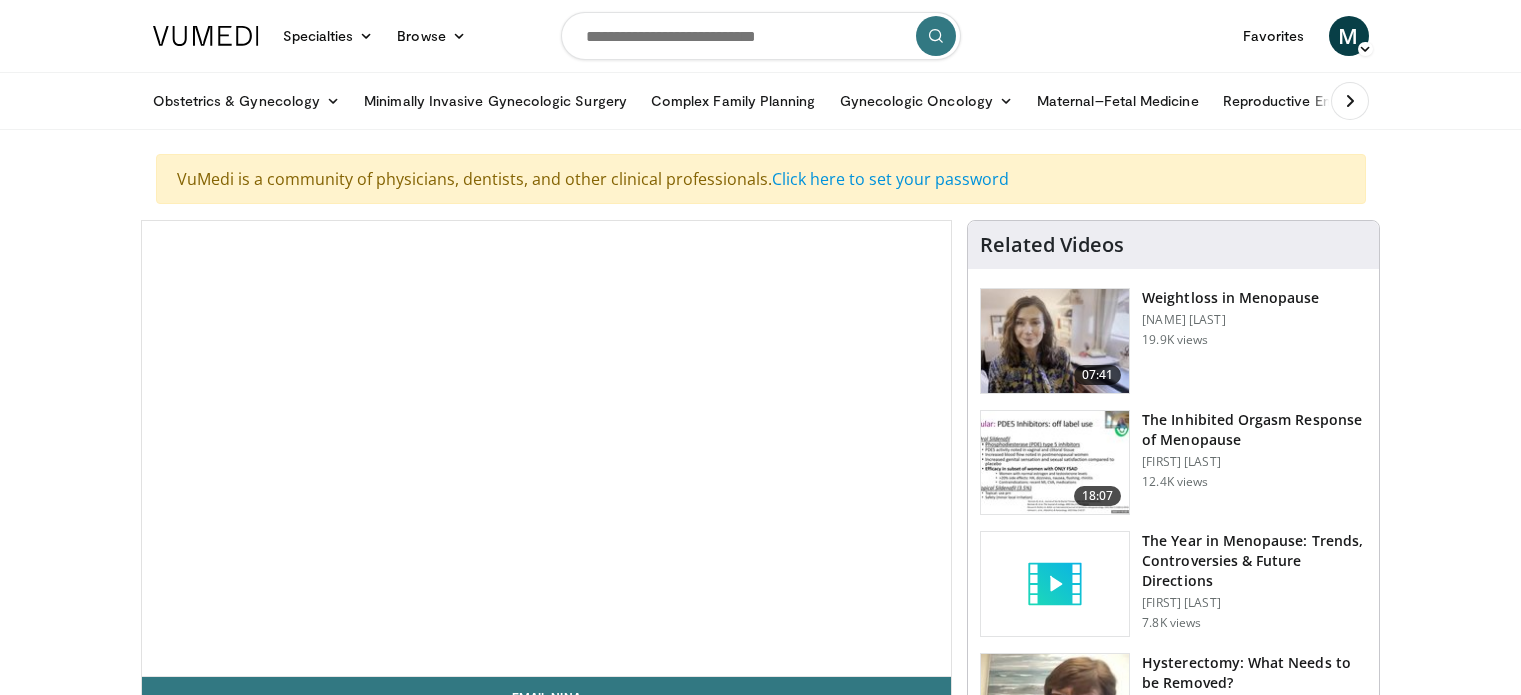 scroll, scrollTop: 0, scrollLeft: 0, axis: both 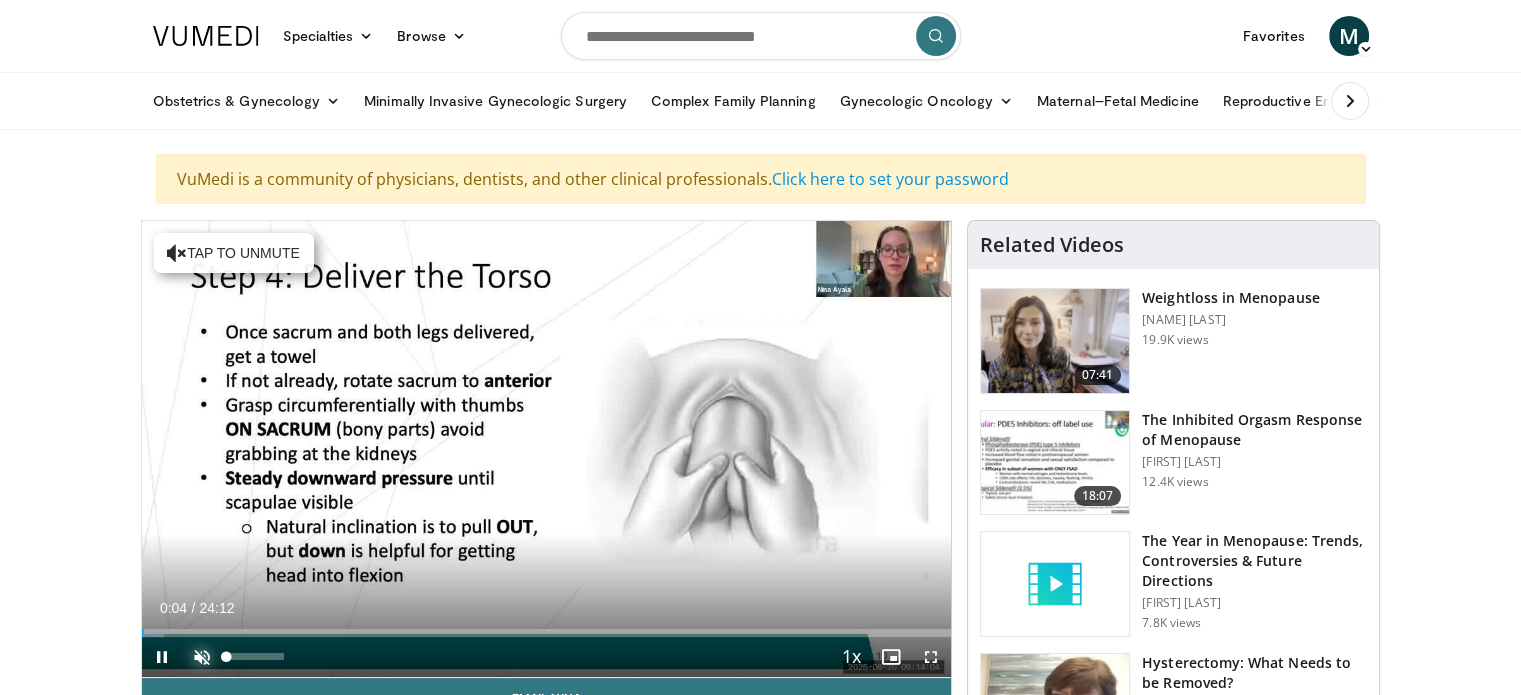 click at bounding box center [202, 657] 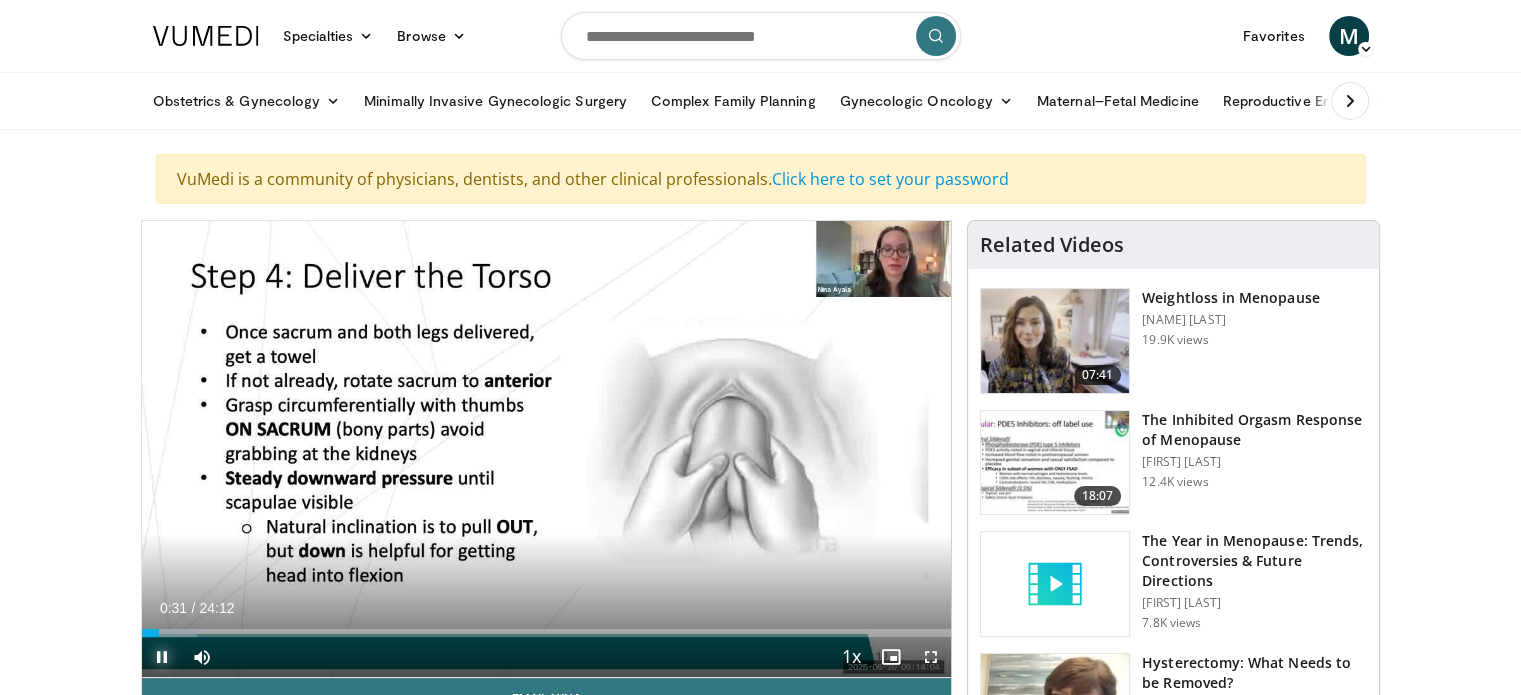 click at bounding box center (162, 657) 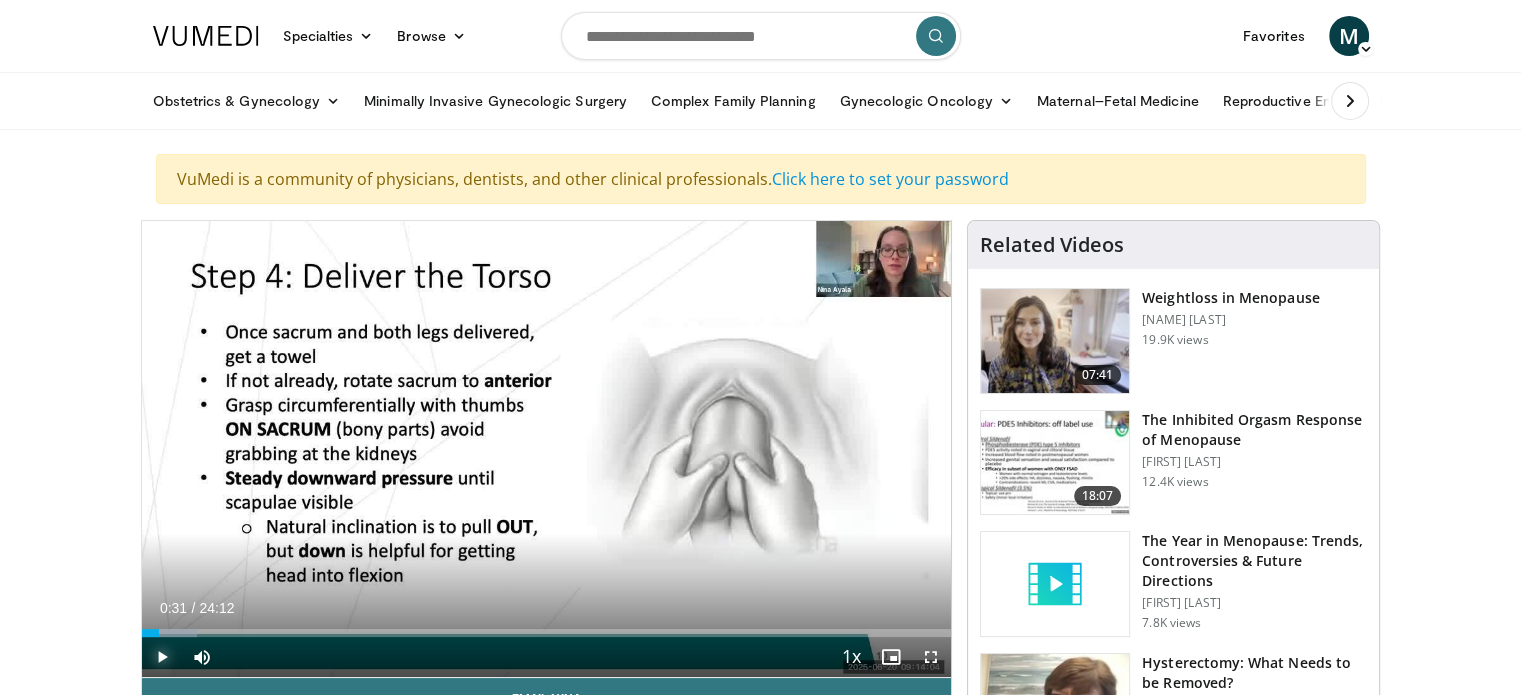 click at bounding box center (162, 657) 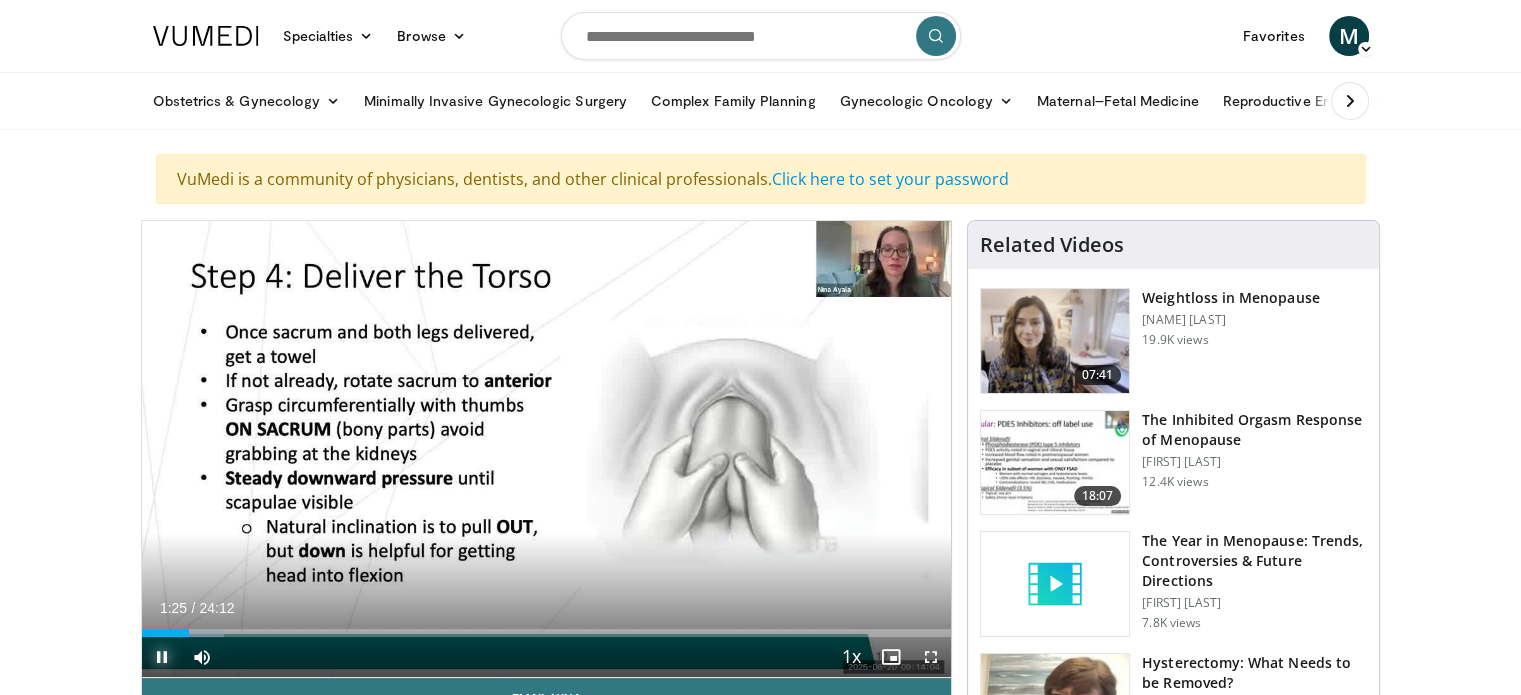 click at bounding box center [162, 657] 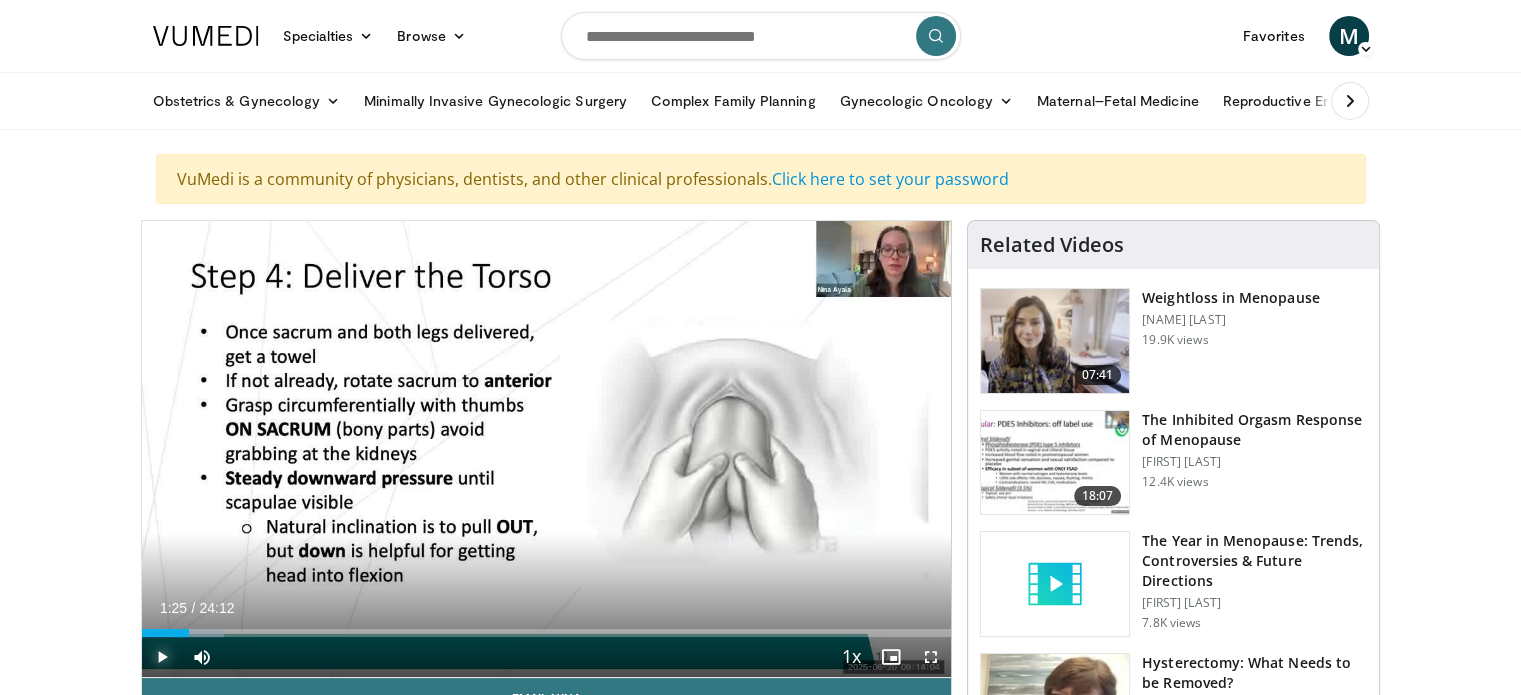 click at bounding box center [162, 657] 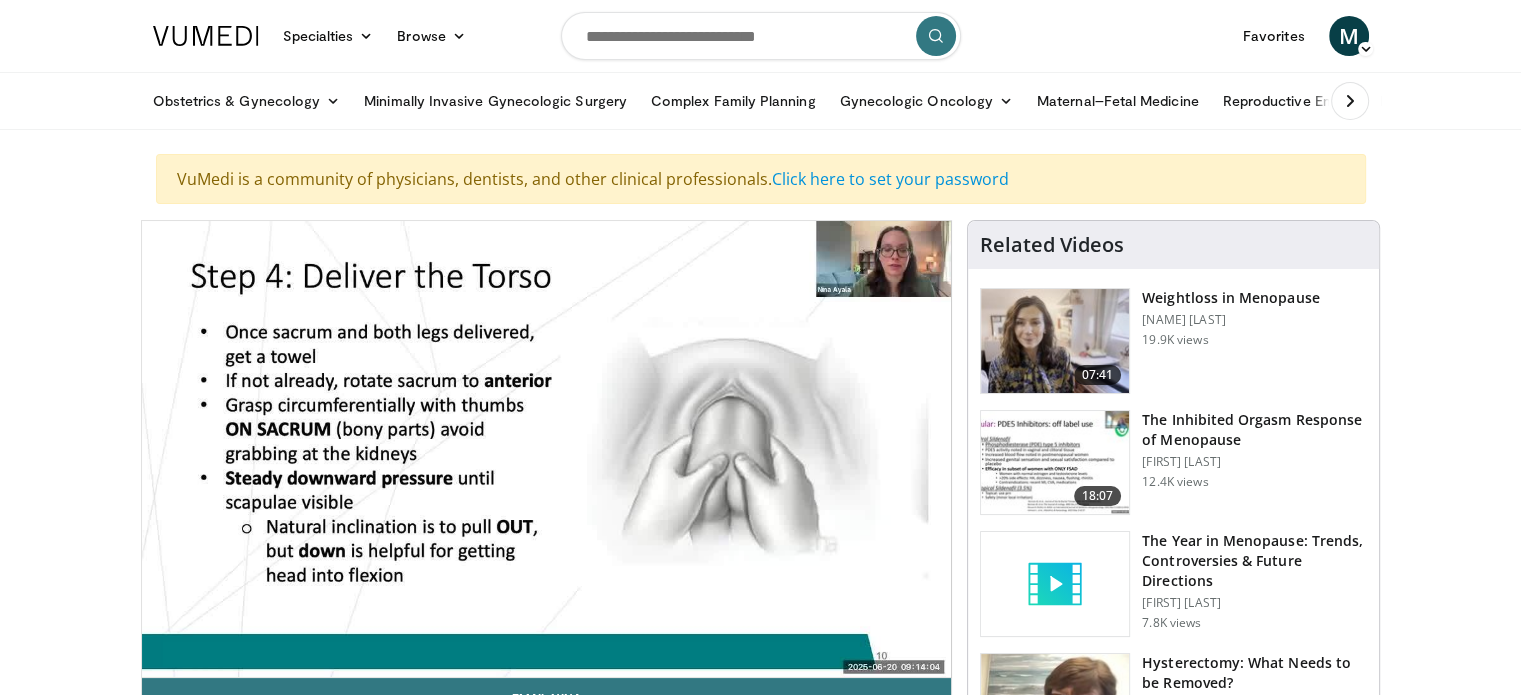 click on "10 seconds
Tap to unmute" at bounding box center [547, 449] 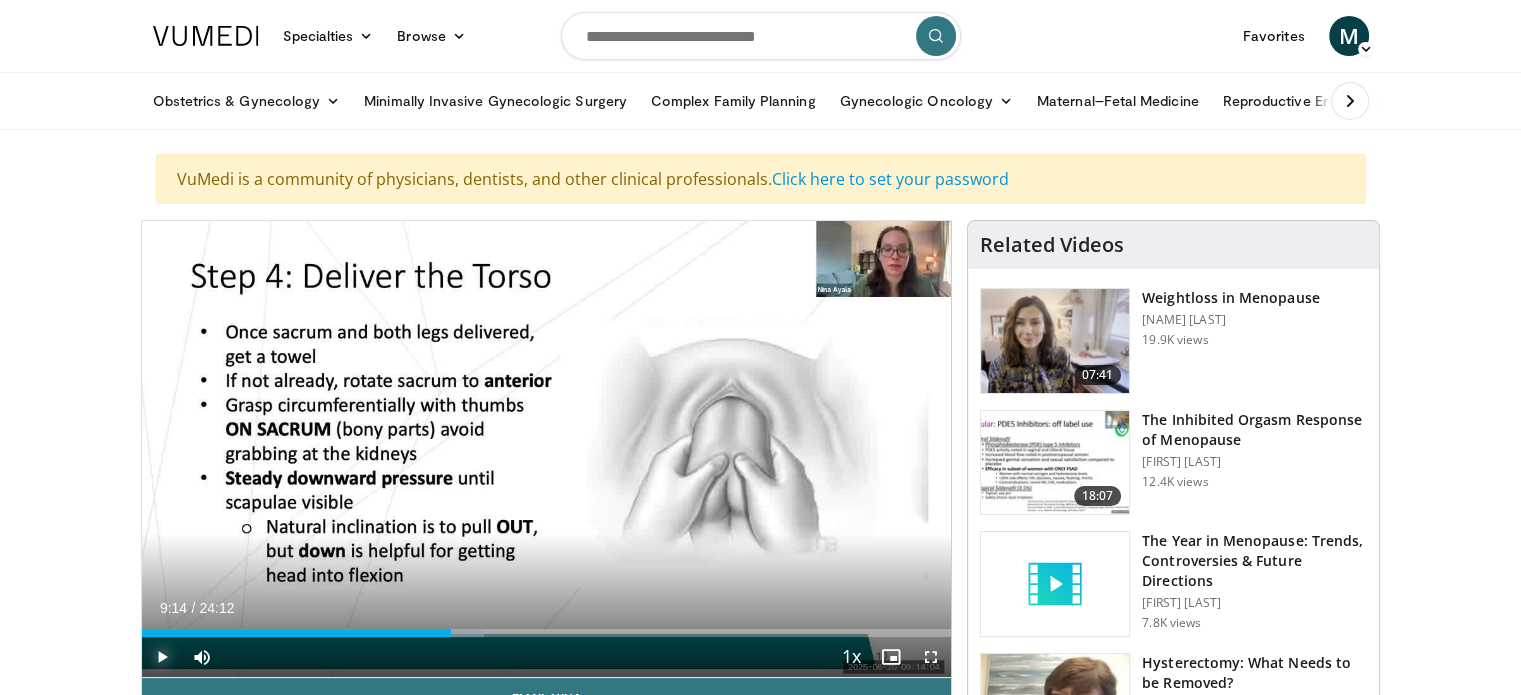 click at bounding box center (162, 657) 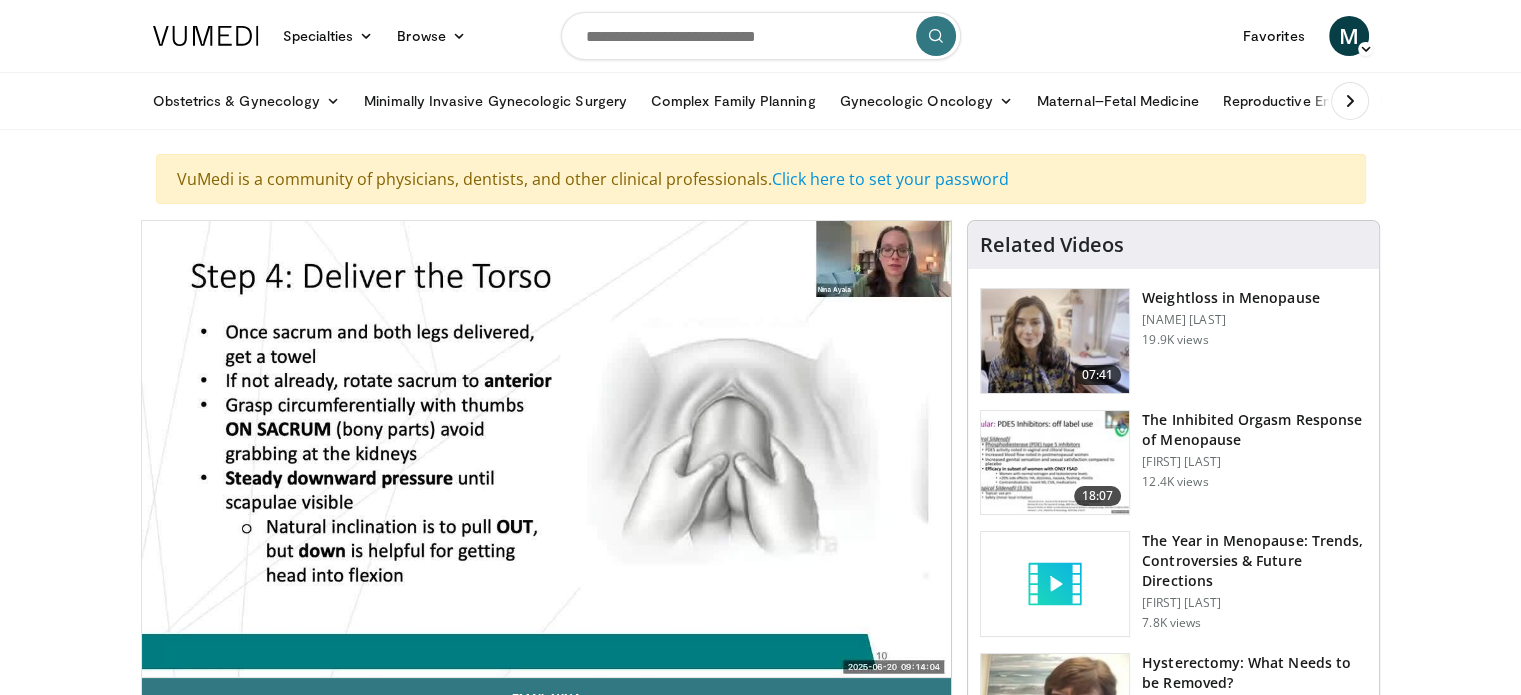 type 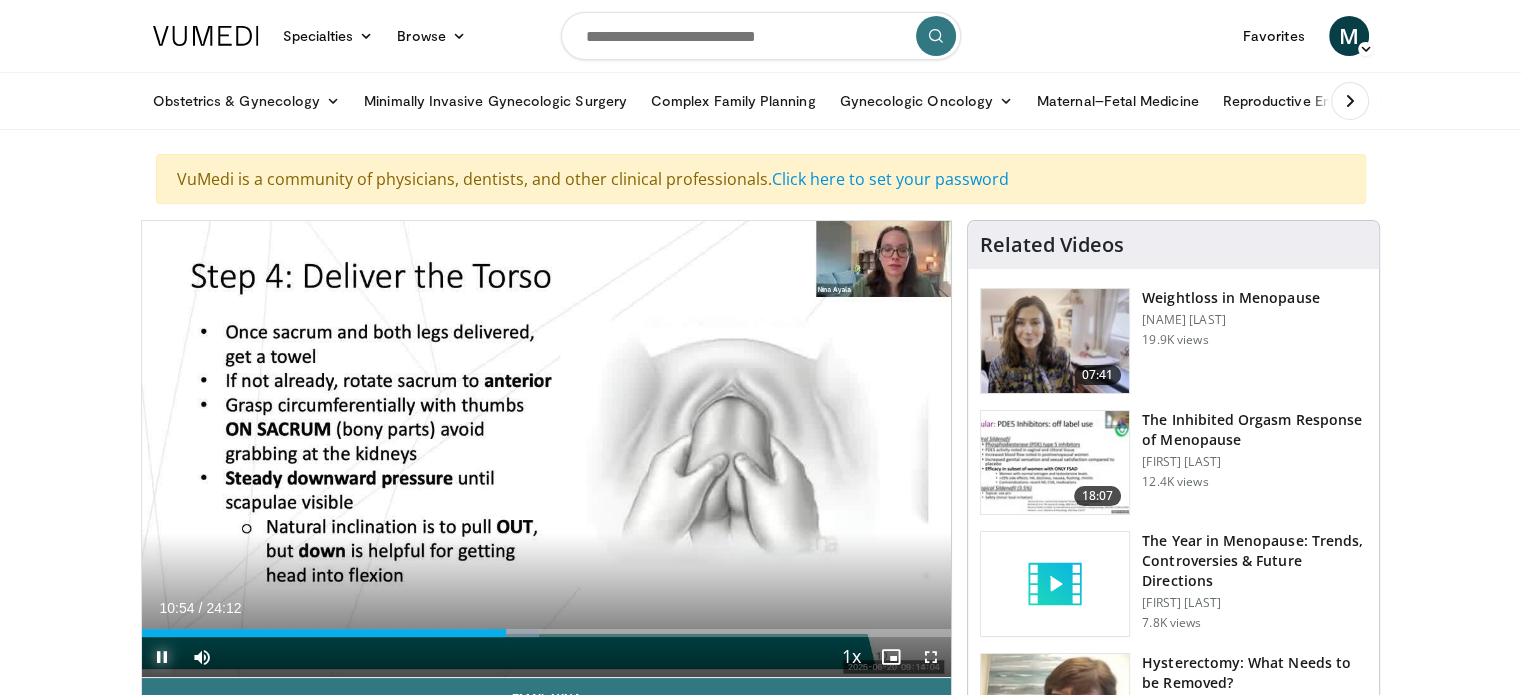 click at bounding box center (162, 657) 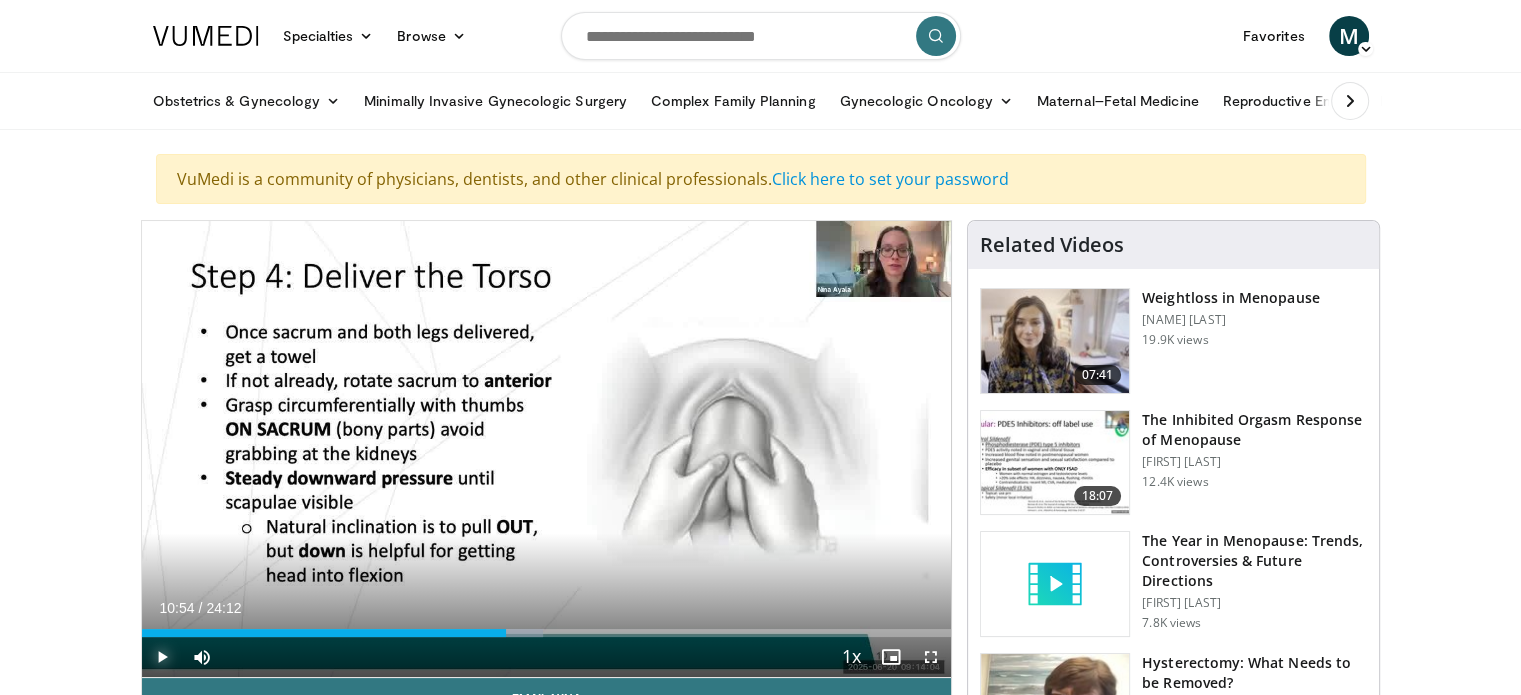 click at bounding box center [162, 657] 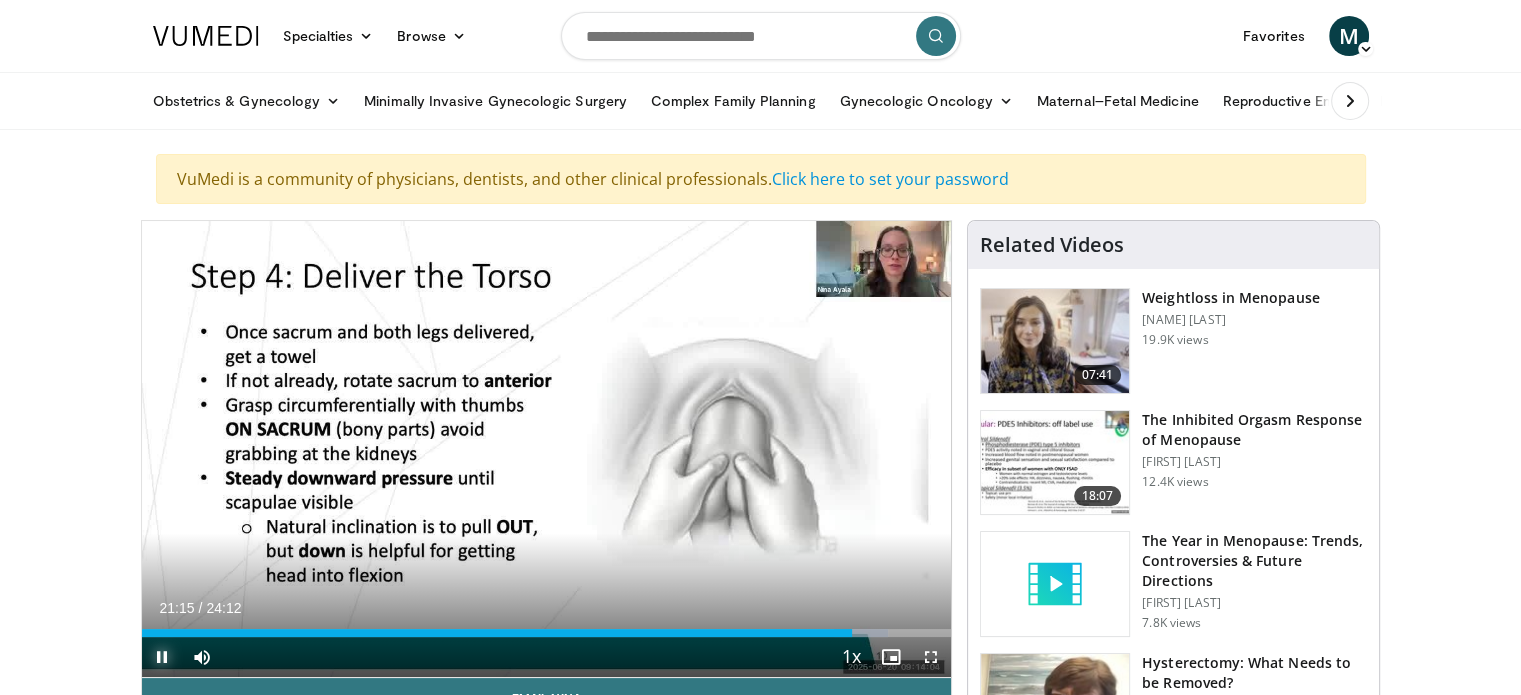click at bounding box center [162, 657] 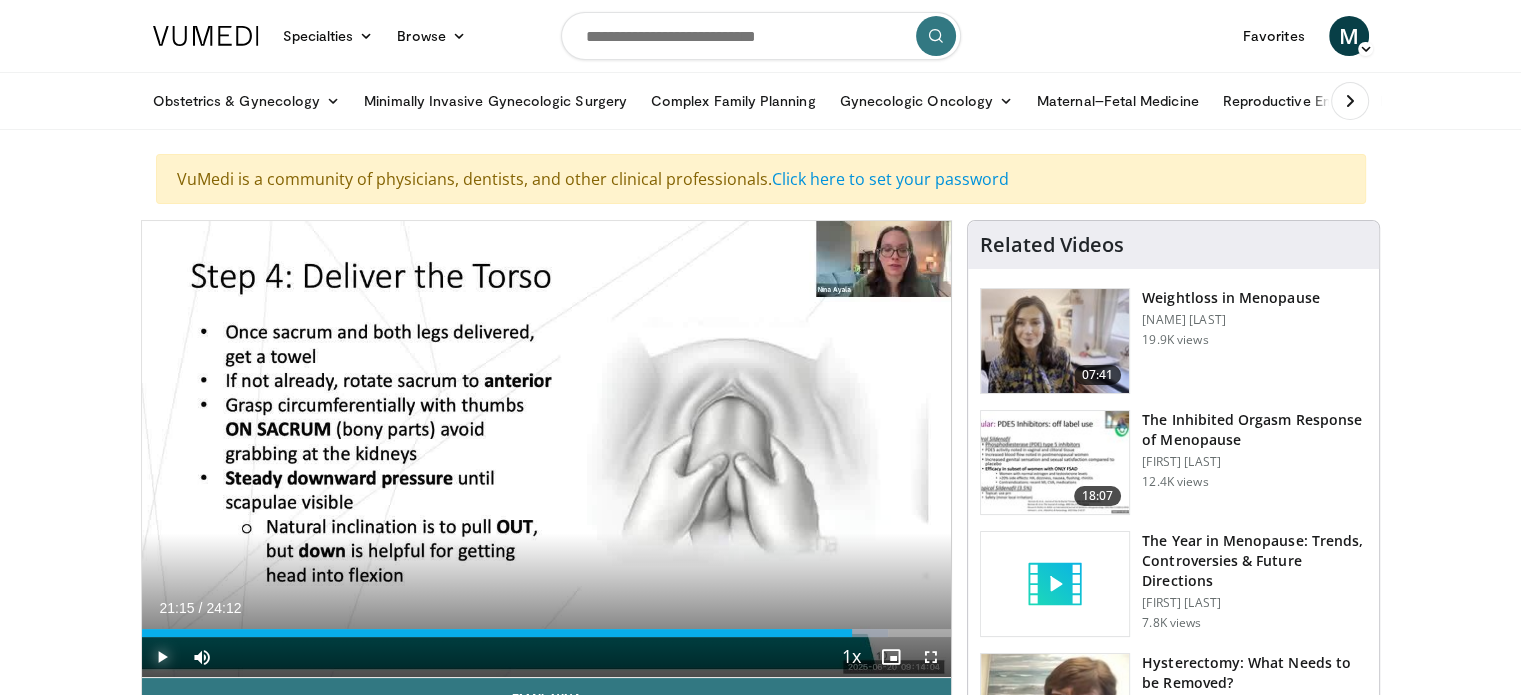 click at bounding box center (162, 657) 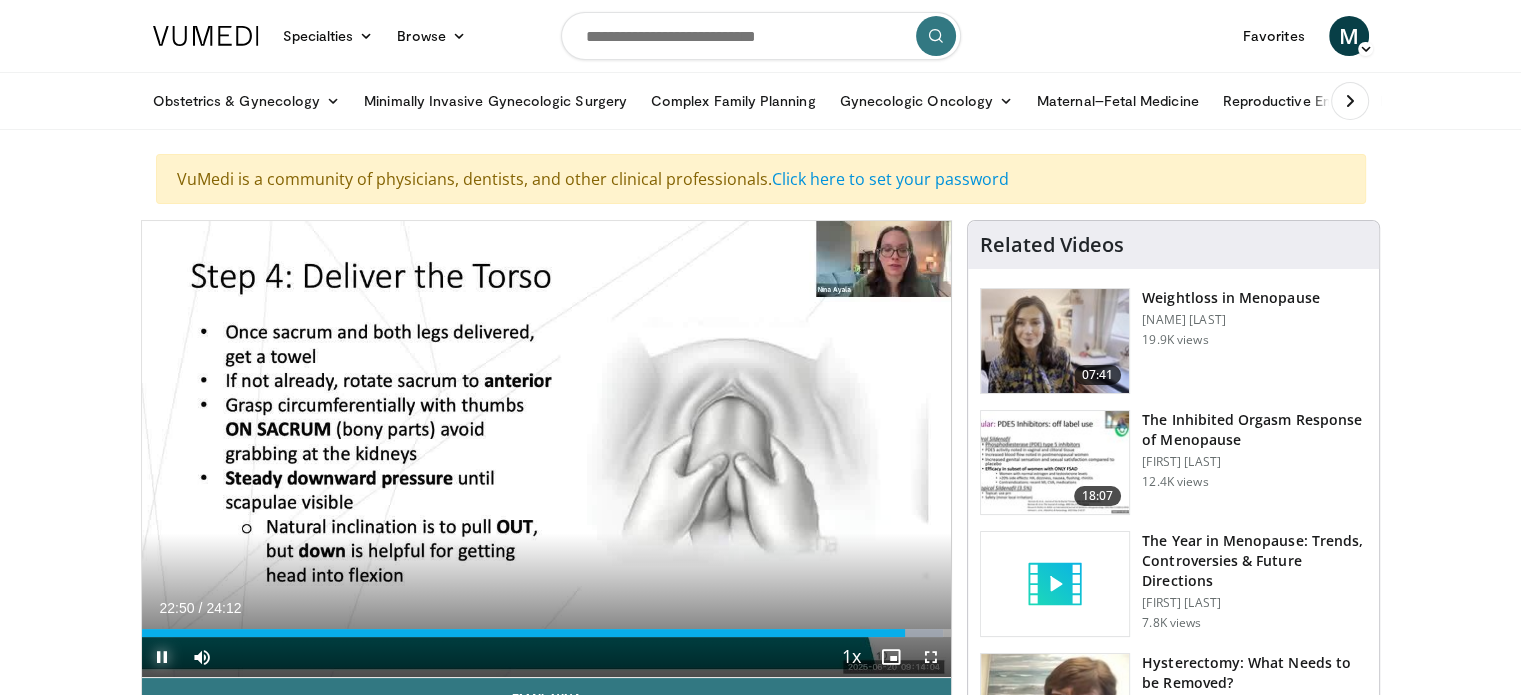 click at bounding box center [162, 657] 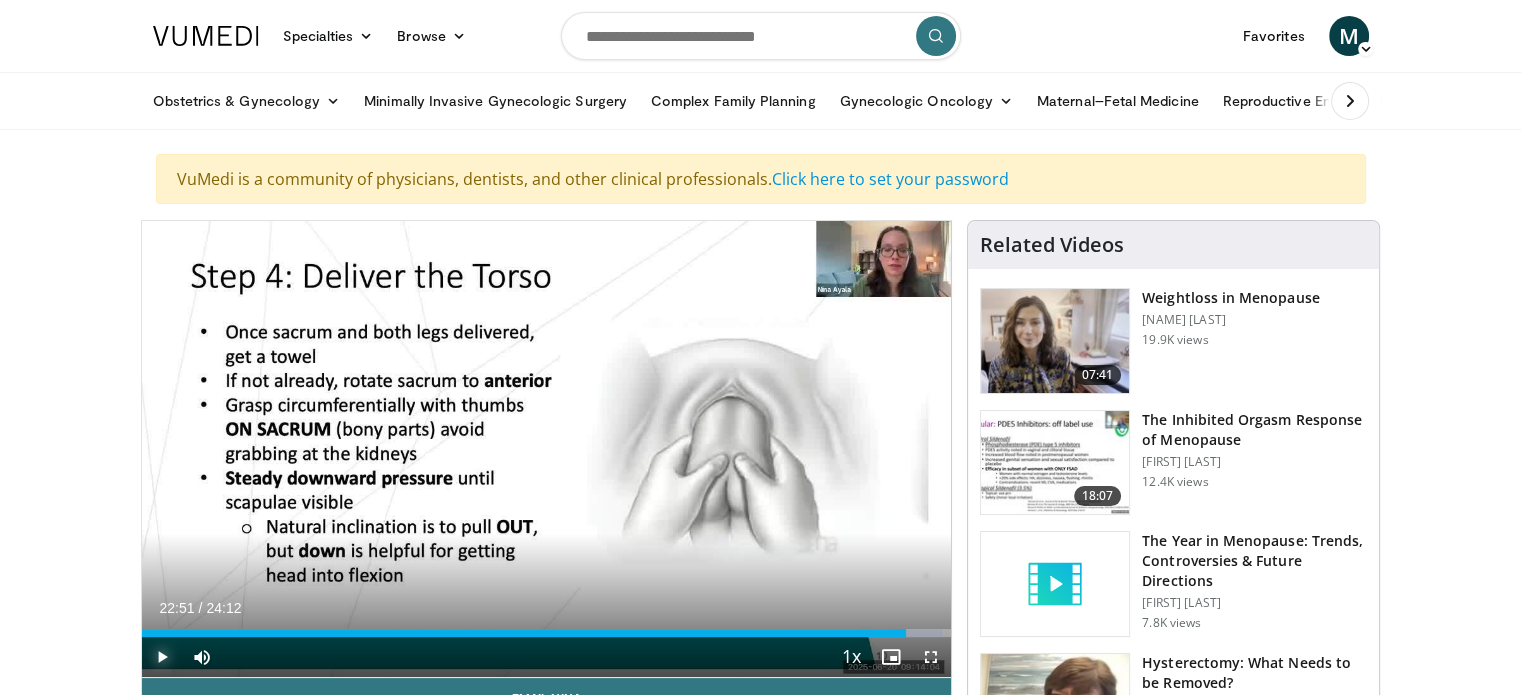 click at bounding box center [162, 657] 